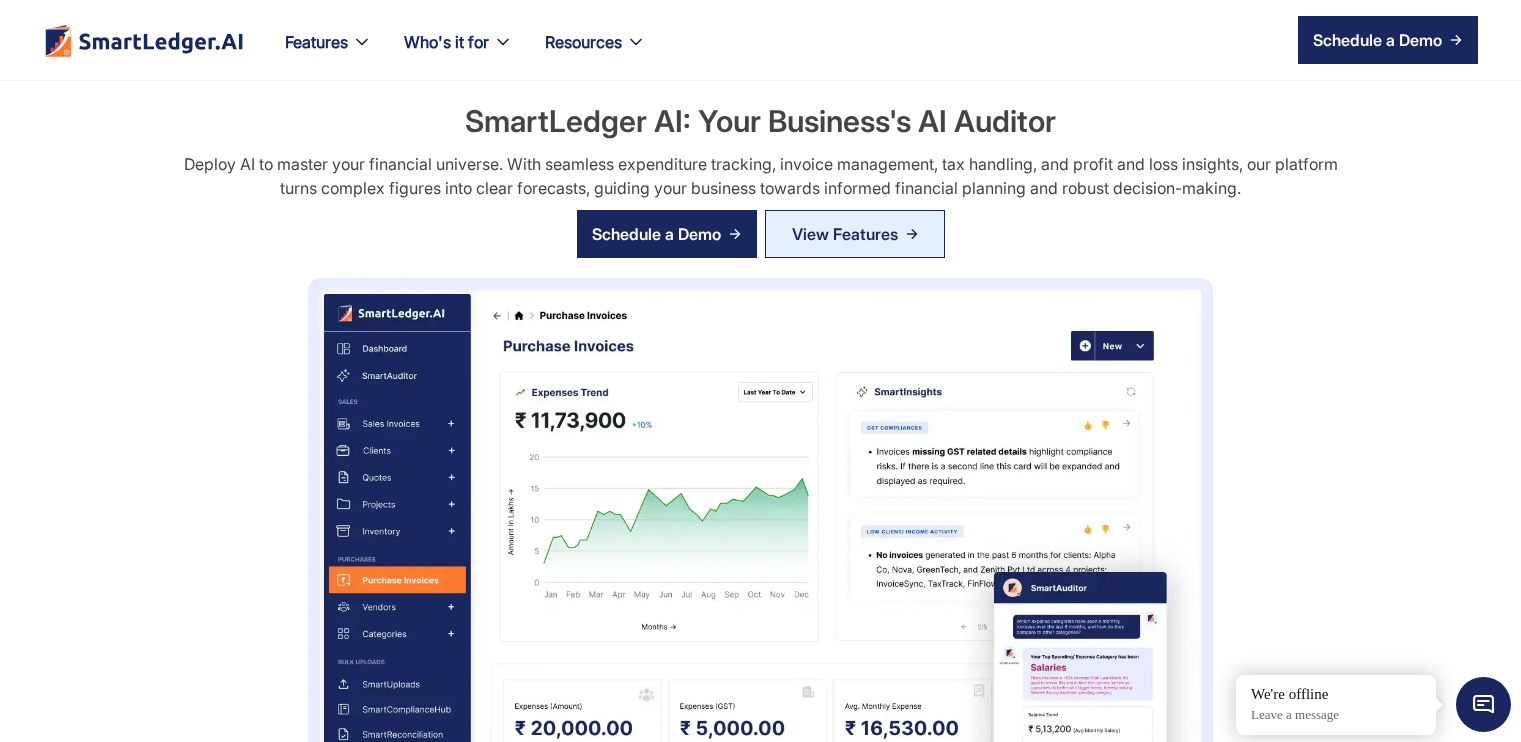 scroll, scrollTop: 0, scrollLeft: 0, axis: both 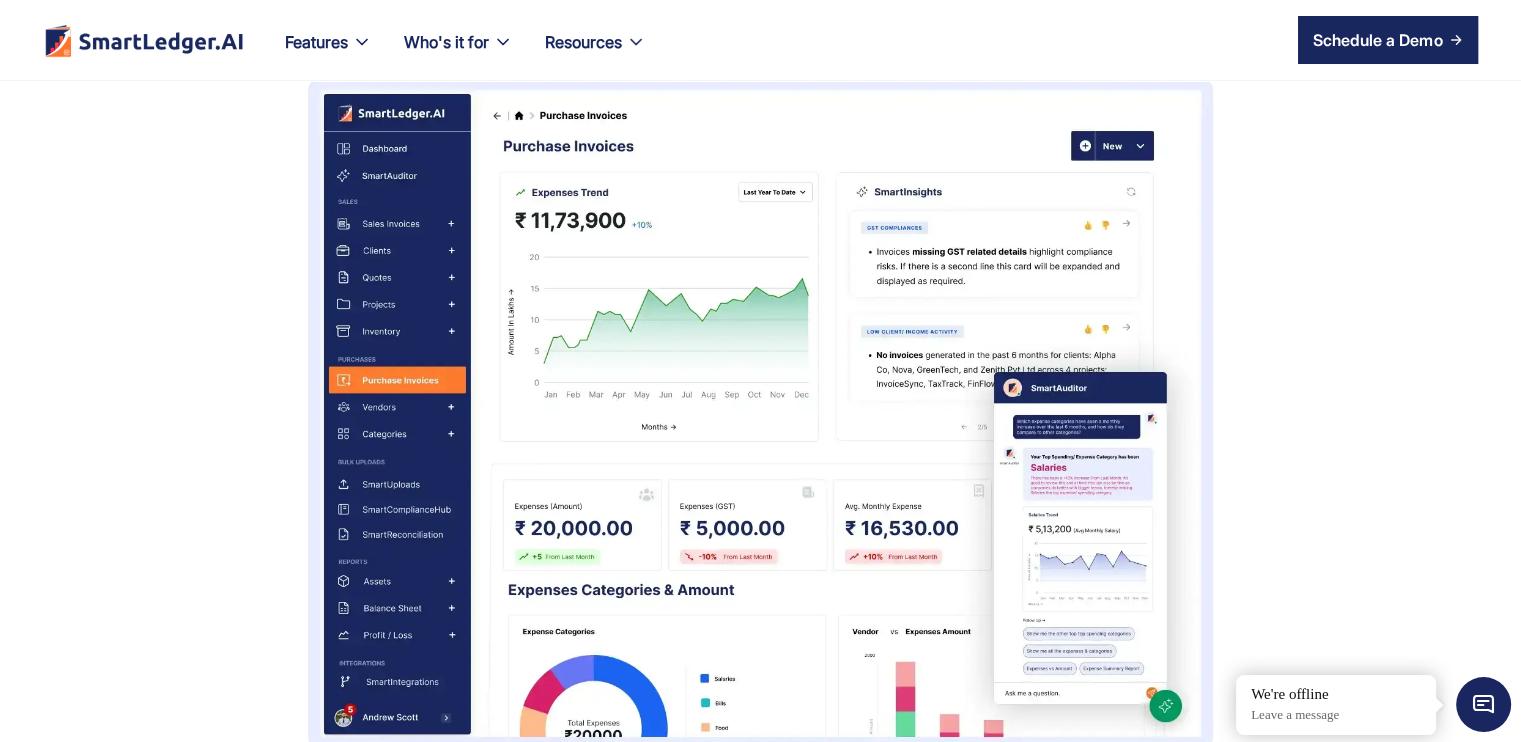 drag, startPoint x: 1092, startPoint y: 257, endPoint x: 995, endPoint y: 264, distance: 97.25225 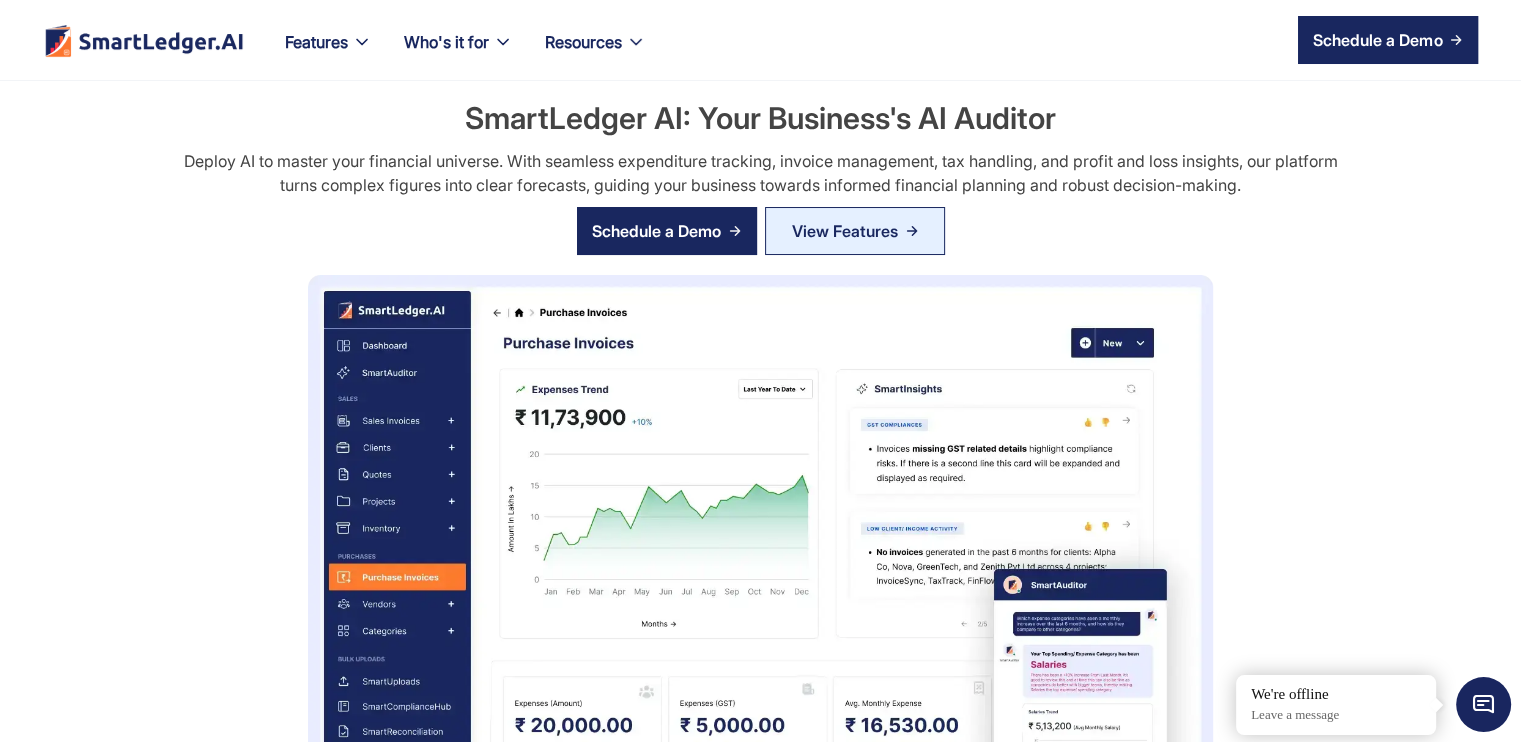 scroll, scrollTop: 0, scrollLeft: 0, axis: both 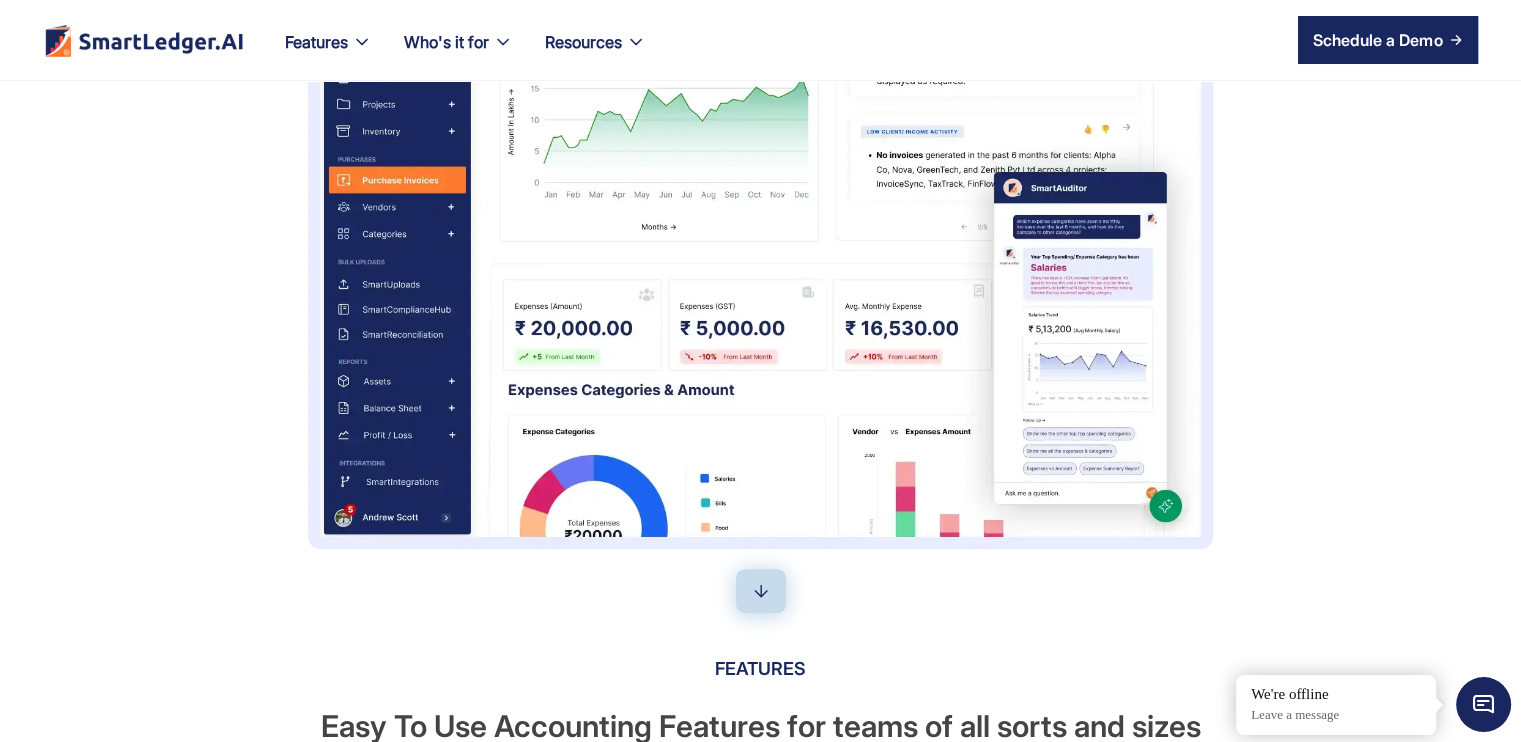 click on "SmartLedger AI: Your Business's AI Auditor Deploy AI to master your financial universe. With seamless expenditure tracking, invoice management, tax handling, and profit and loss insights, our platform turns complex figures into clear forecasts, guiding your business towards informed financial planning and robust decision-making. Schedule a Demo View Features" at bounding box center (761, 124) 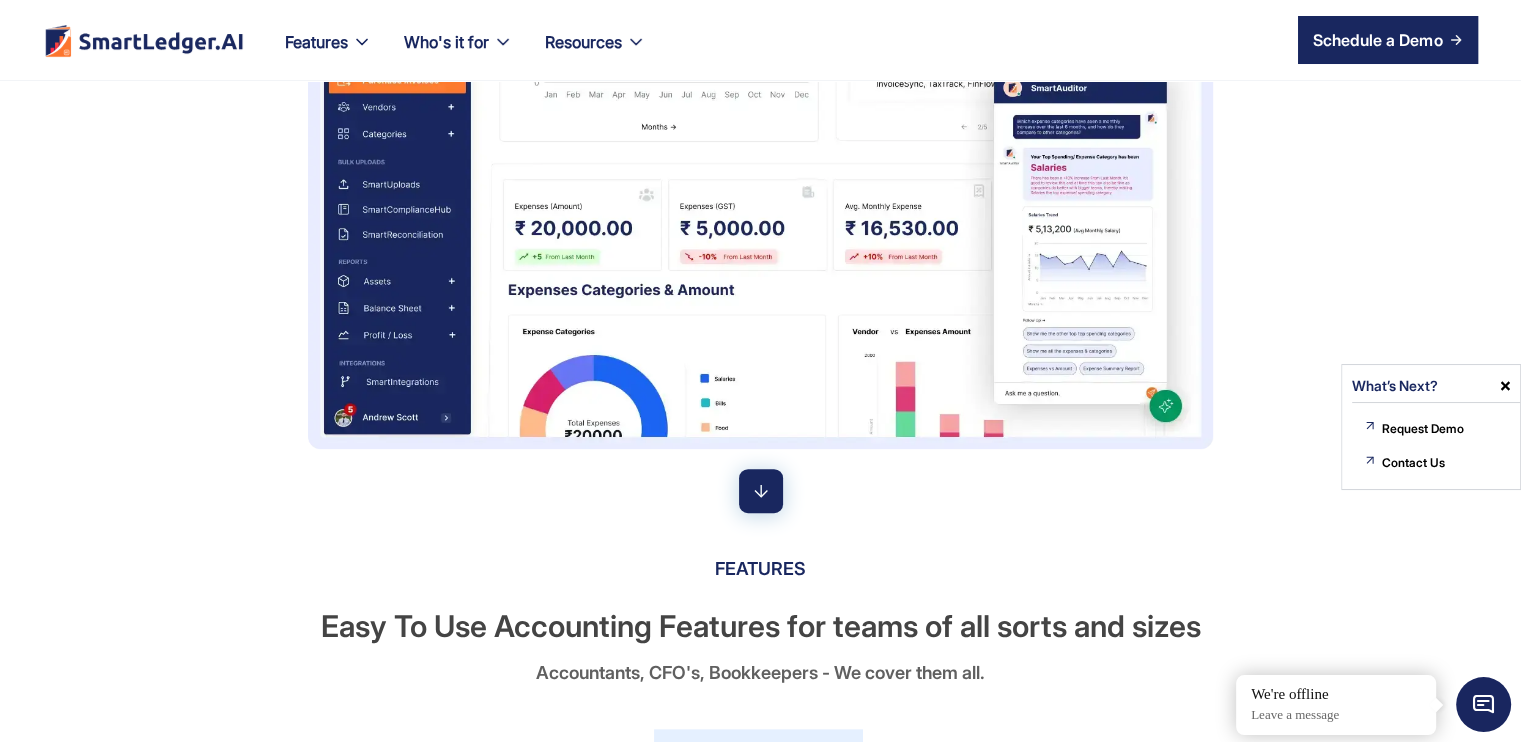 click at bounding box center [761, 491] 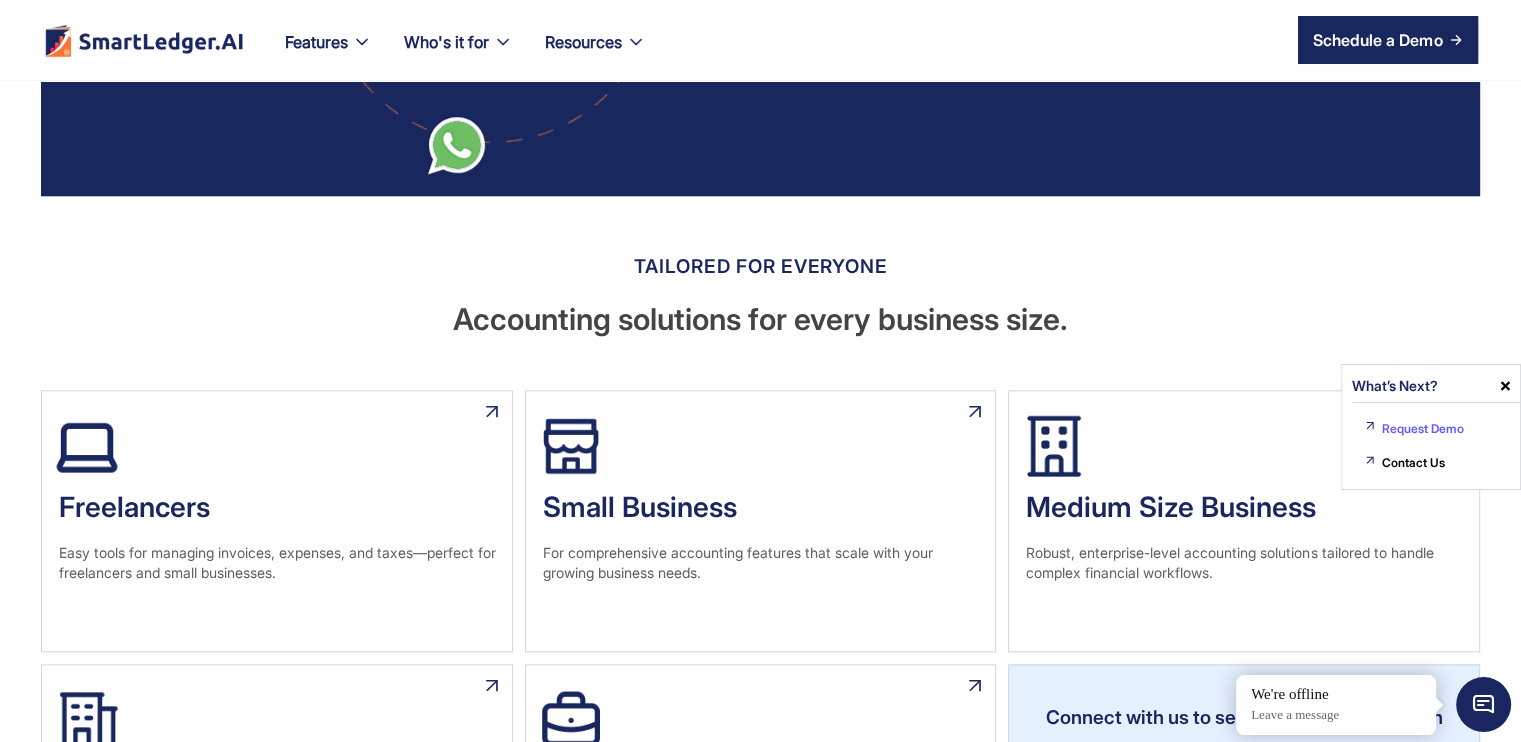 scroll, scrollTop: 2209, scrollLeft: 0, axis: vertical 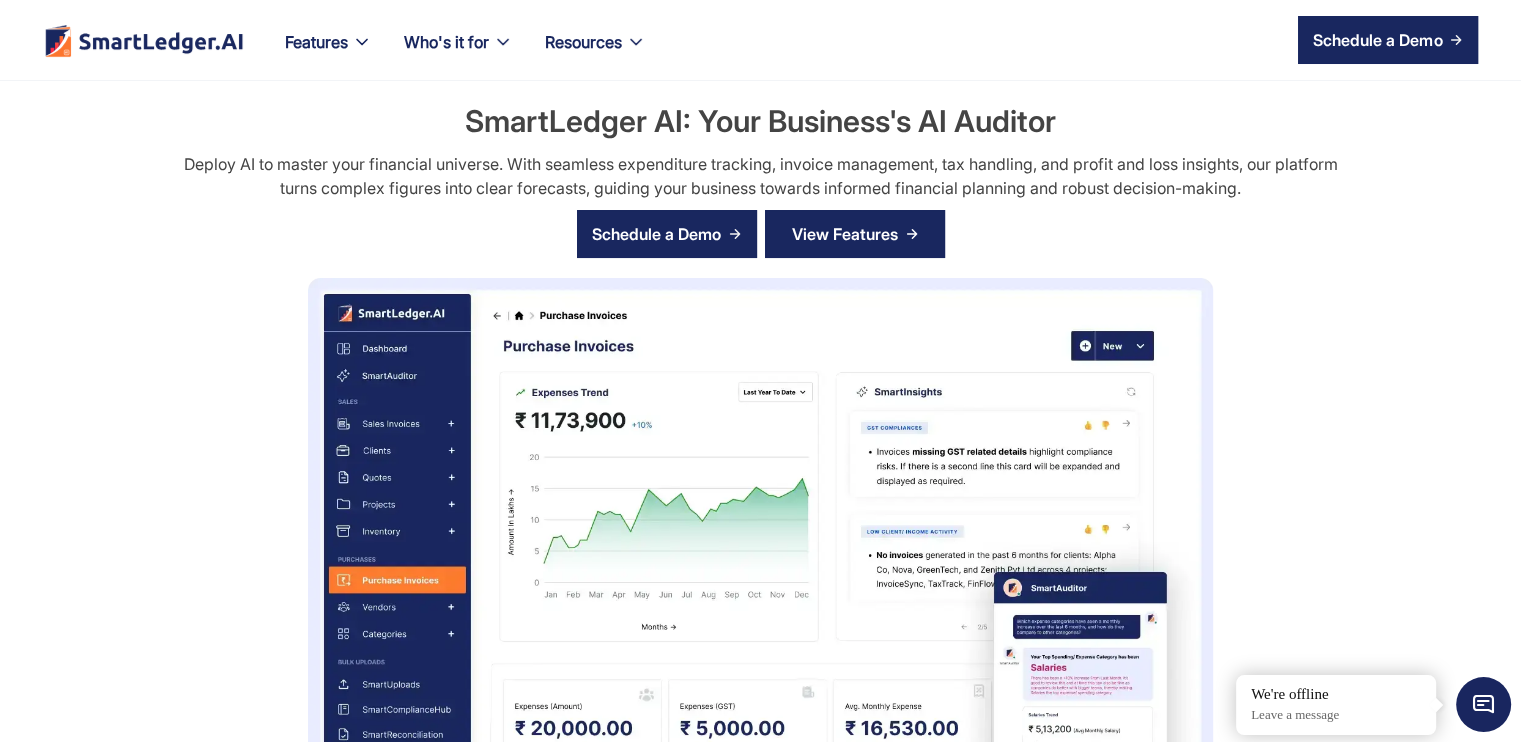 click on "View Features" at bounding box center (855, 234) 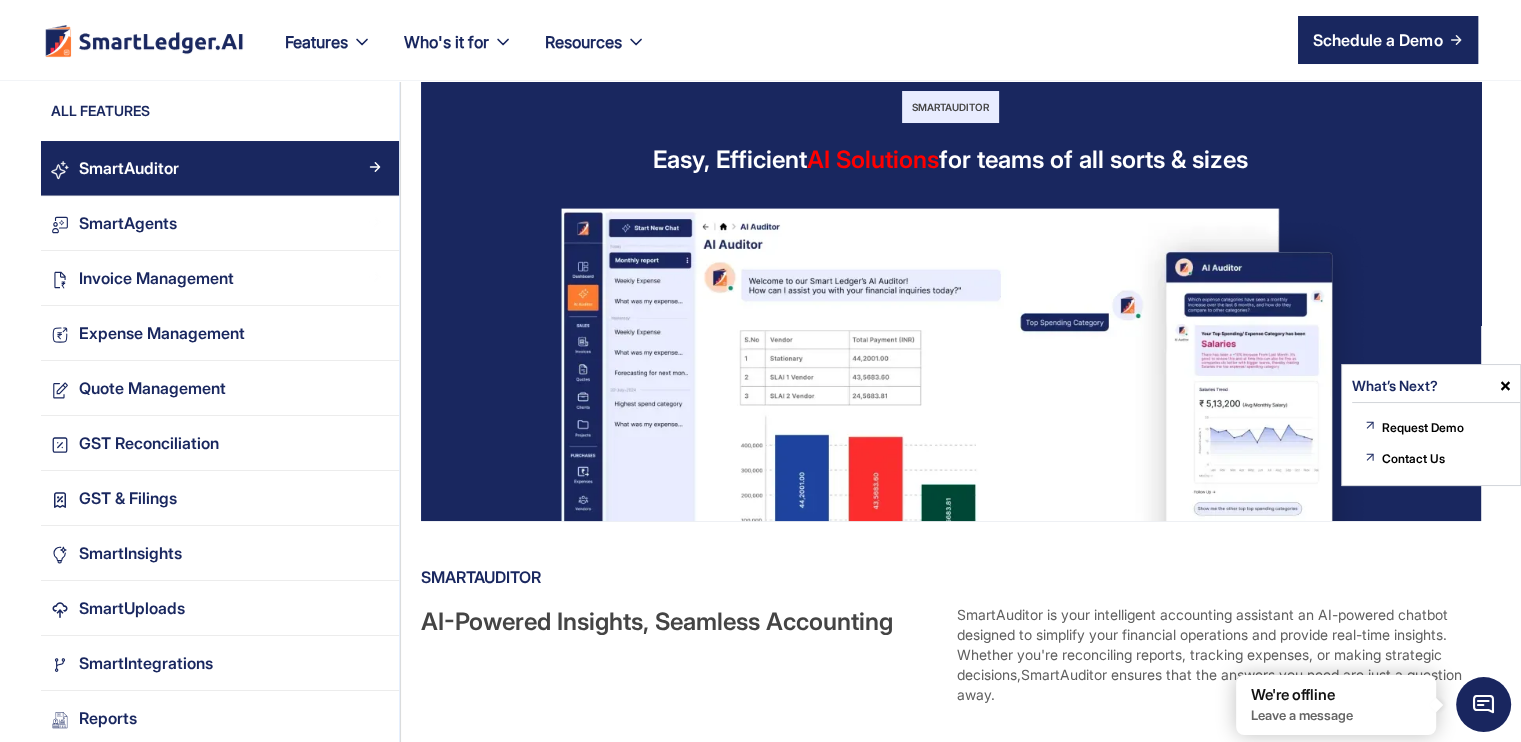 scroll, scrollTop: 0, scrollLeft: 0, axis: both 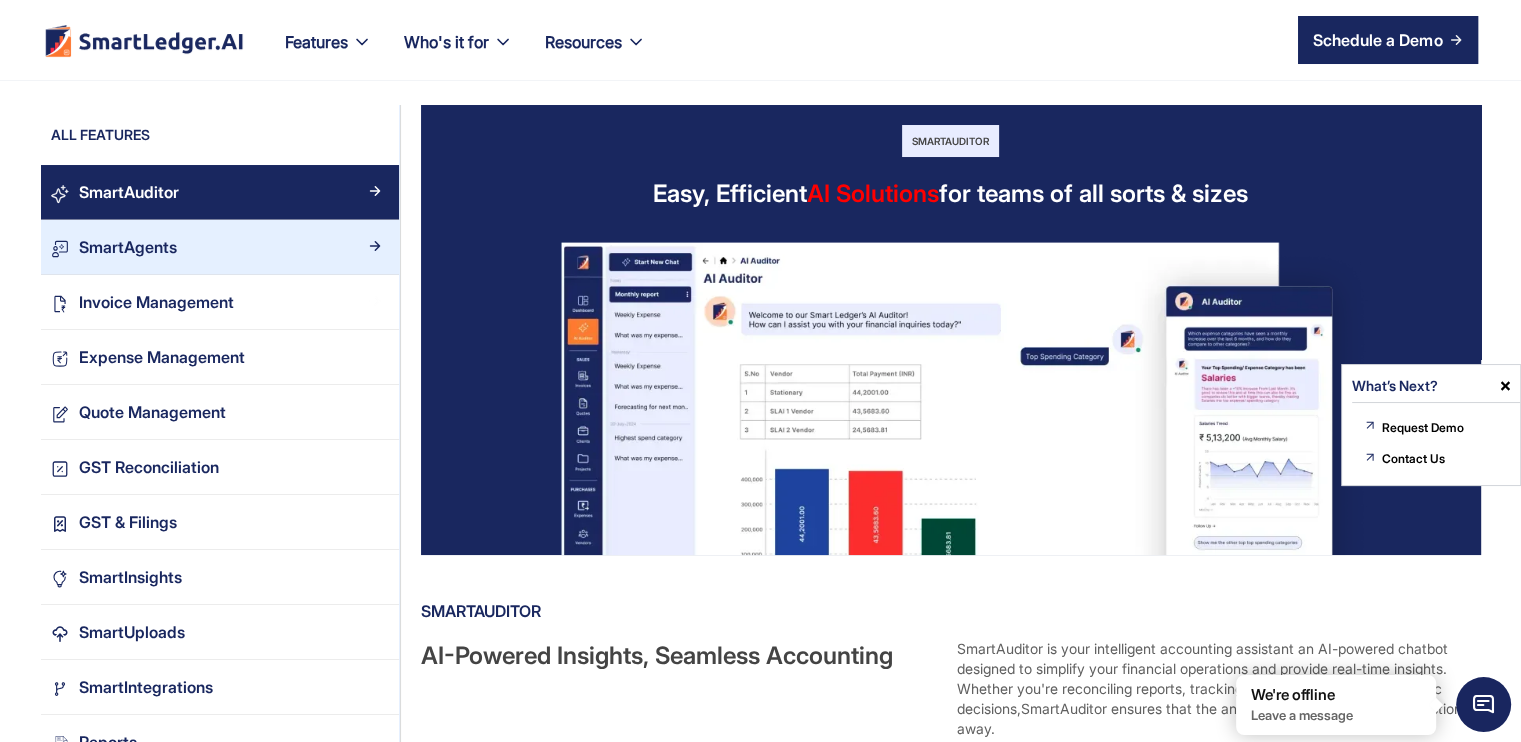 click on "SmartAgents" at bounding box center (220, 247) 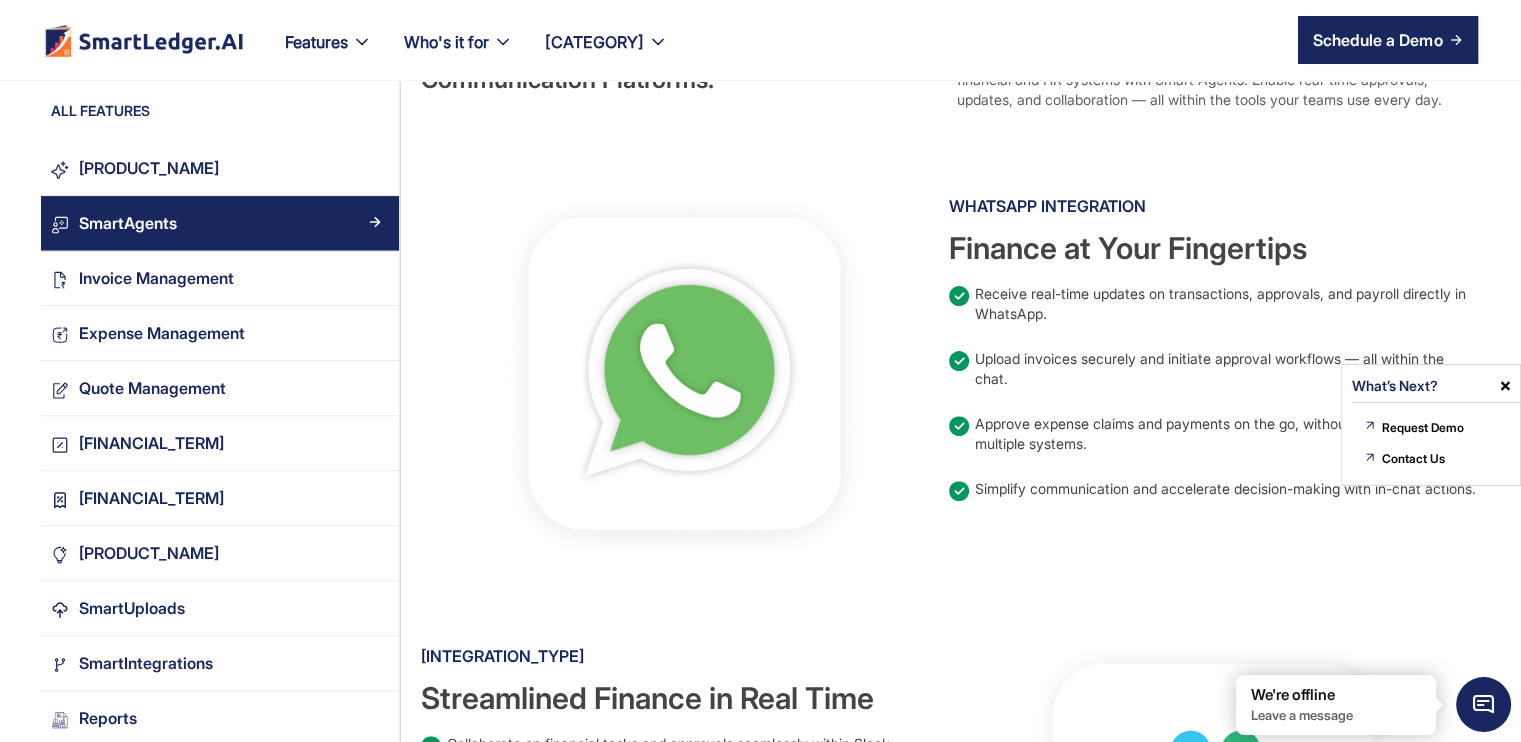 scroll, scrollTop: 500, scrollLeft: 0, axis: vertical 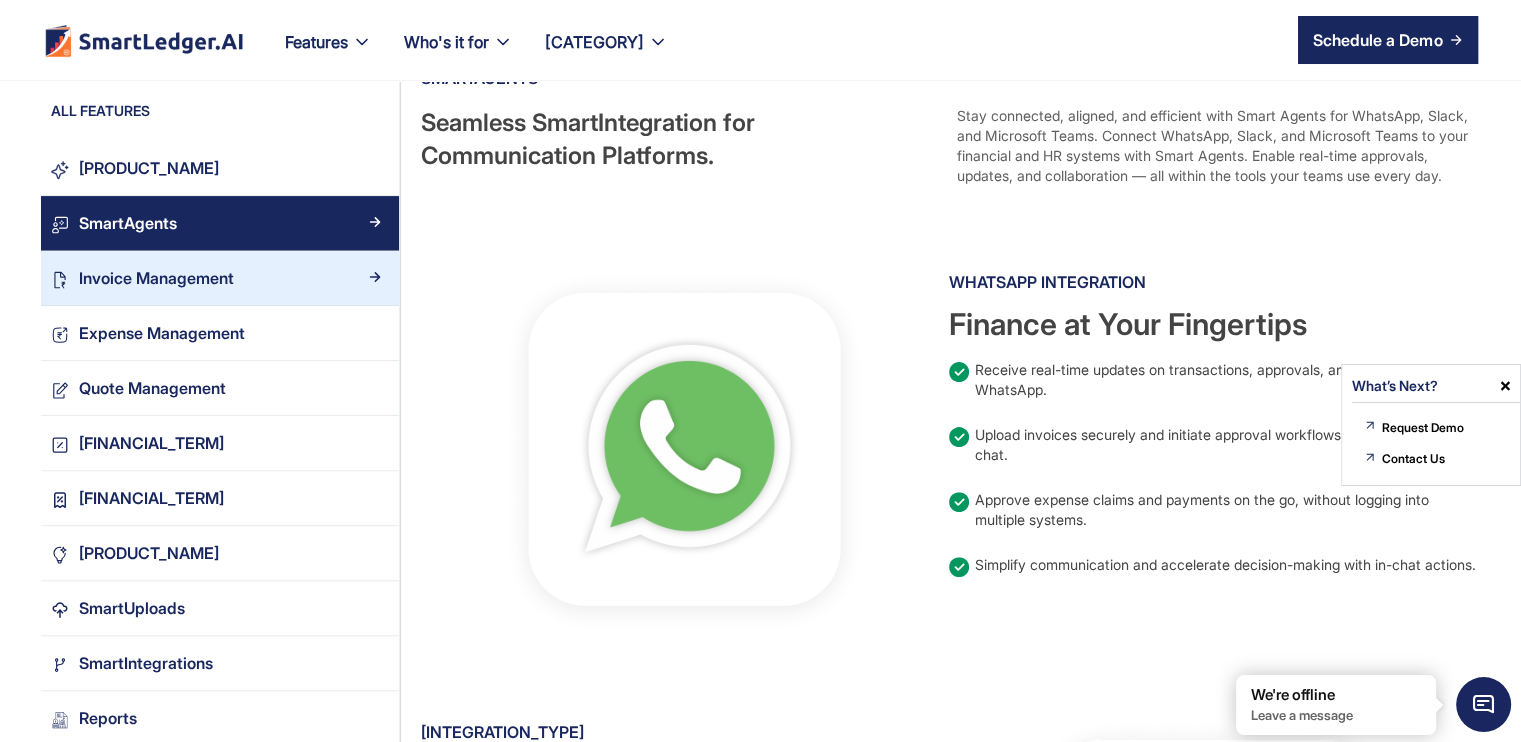 click on "Invoice Management" at bounding box center [228, 278] 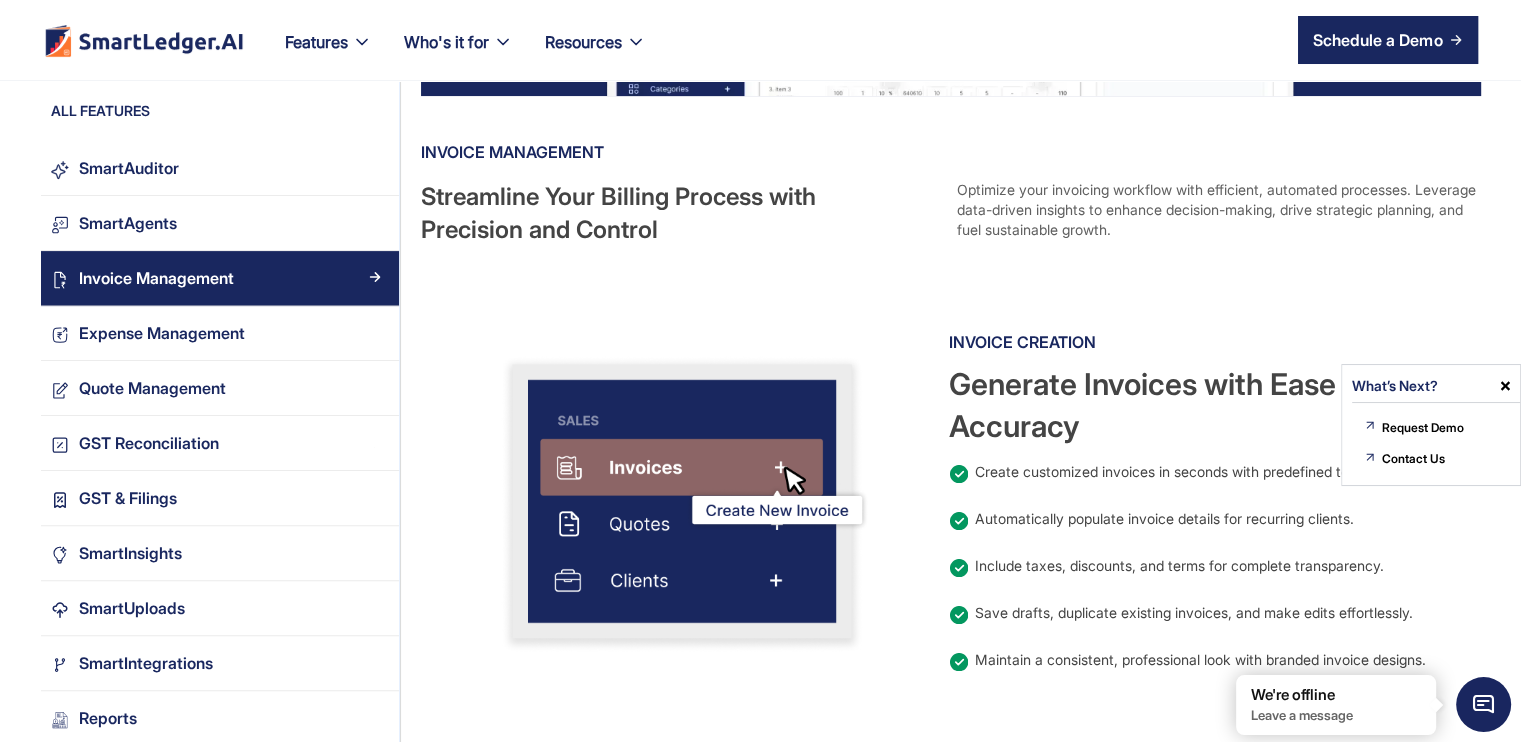 scroll, scrollTop: 500, scrollLeft: 0, axis: vertical 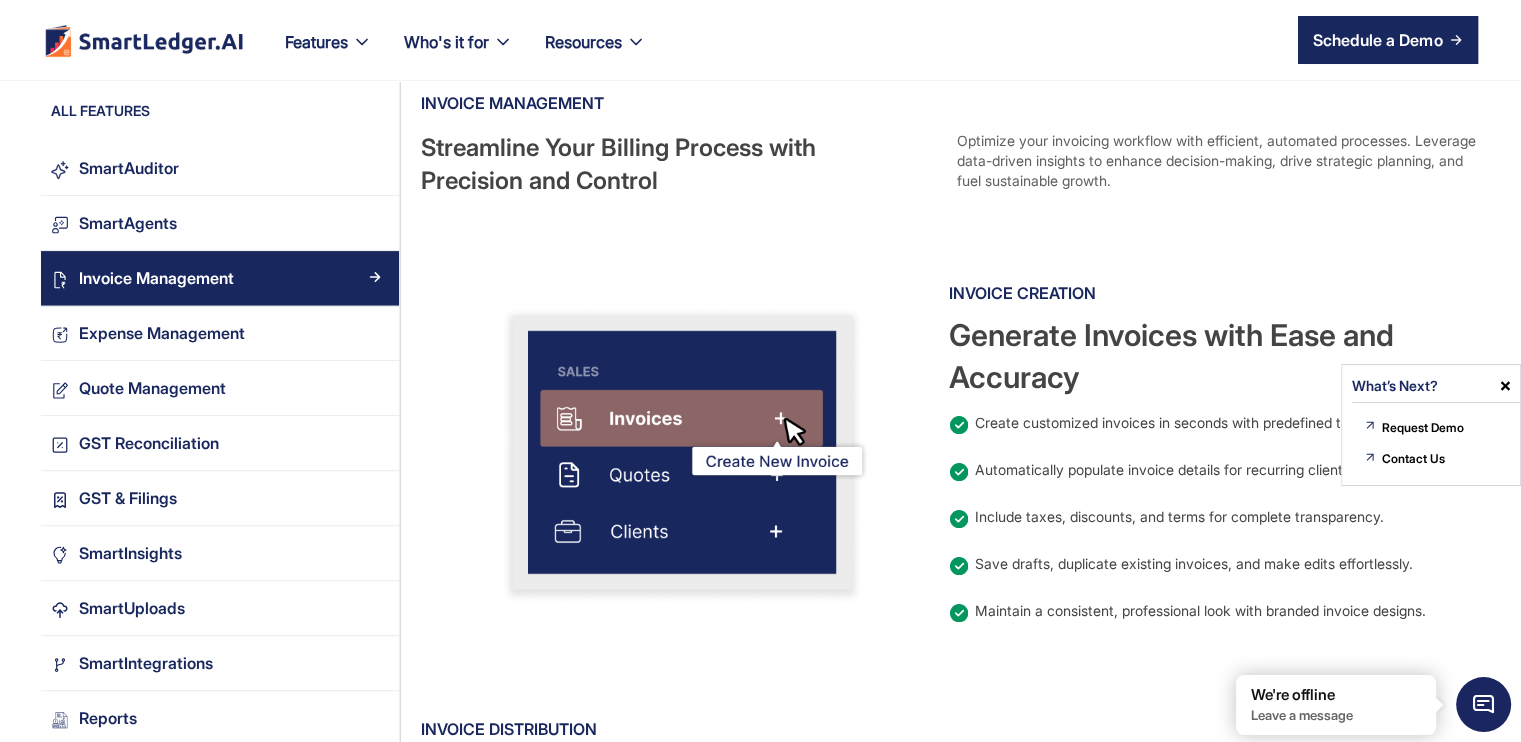 drag, startPoint x: 673, startPoint y: 415, endPoint x: 854, endPoint y: 271, distance: 231.29419 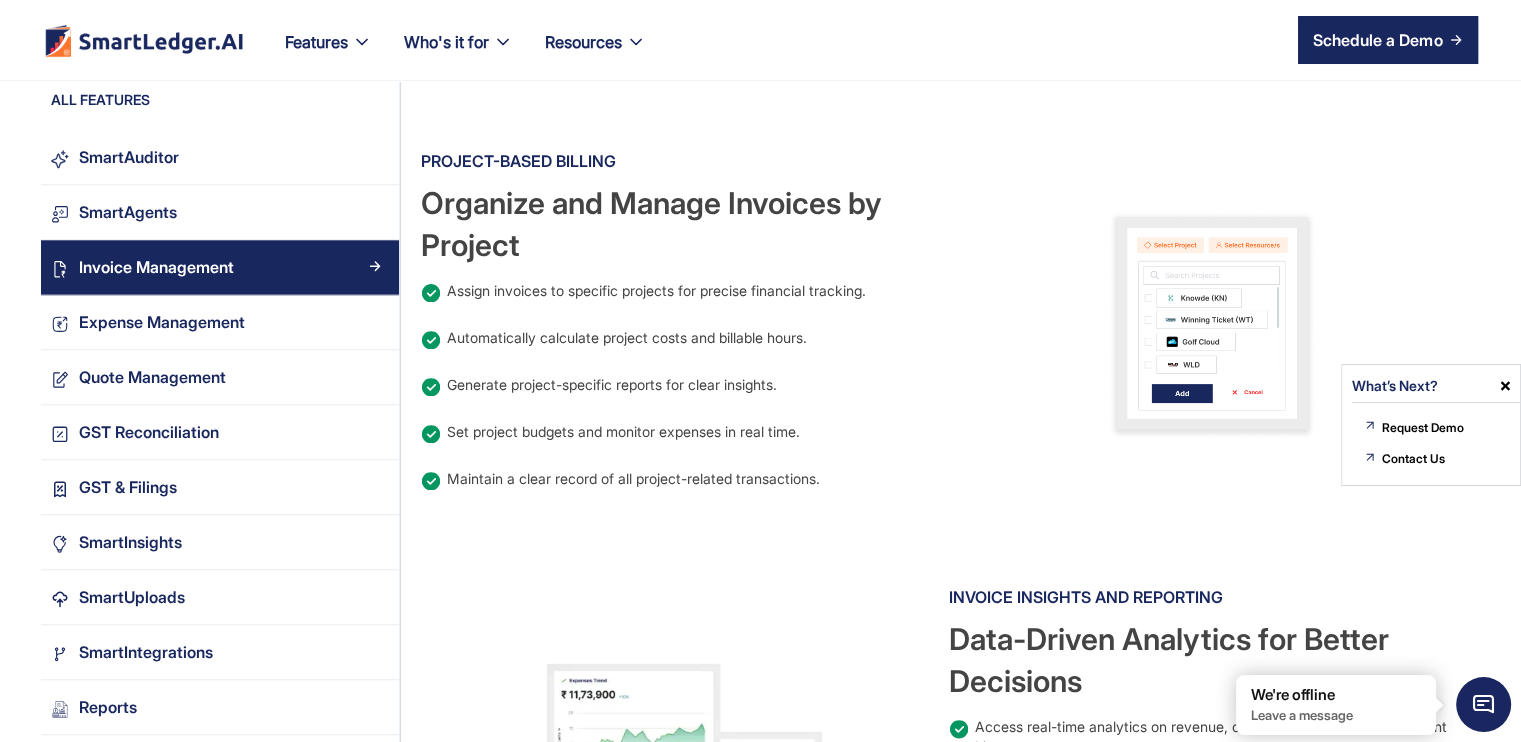scroll, scrollTop: 1900, scrollLeft: 0, axis: vertical 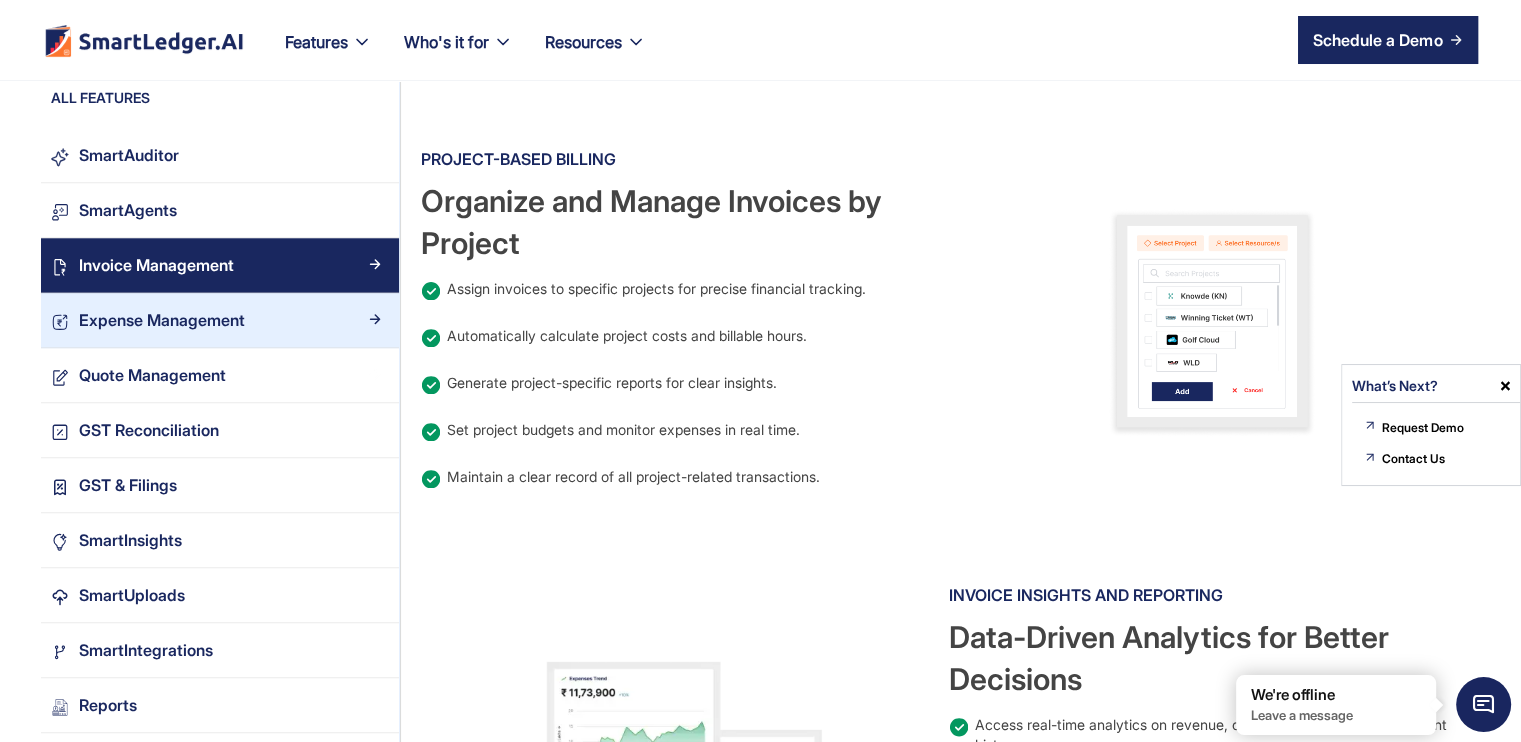 click on "Expense Management" at bounding box center [228, 320] 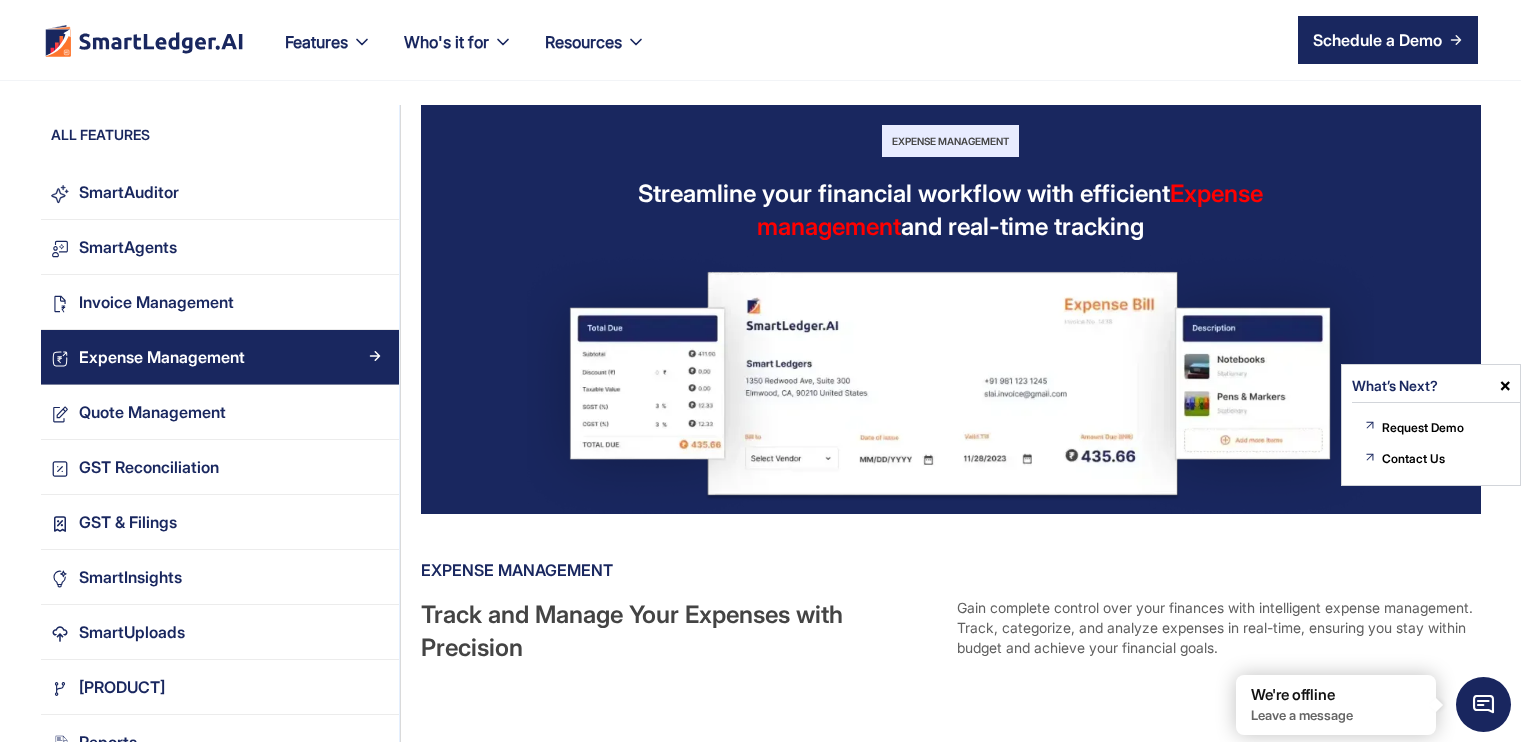scroll, scrollTop: 0, scrollLeft: 0, axis: both 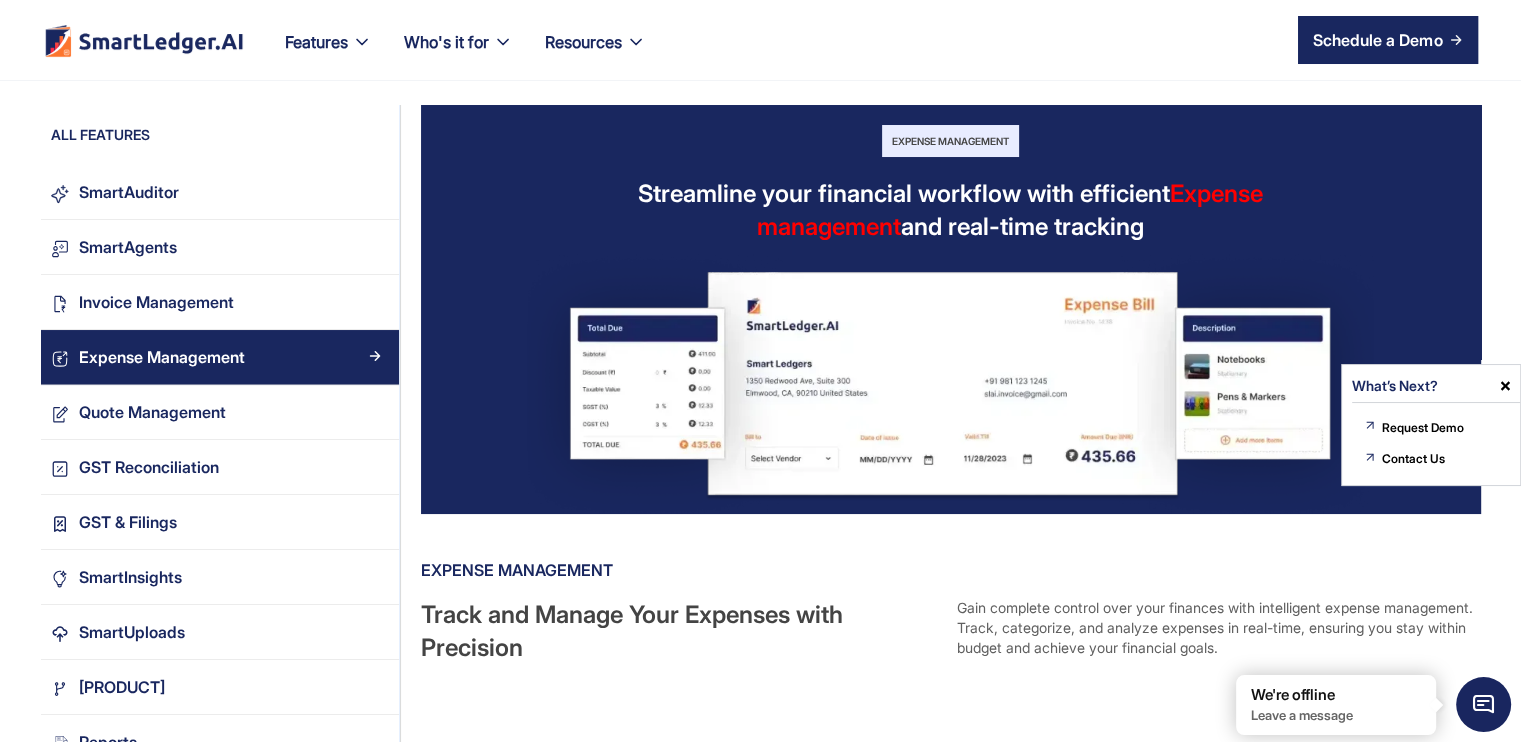 click on "Expense Management" at bounding box center [950, 141] 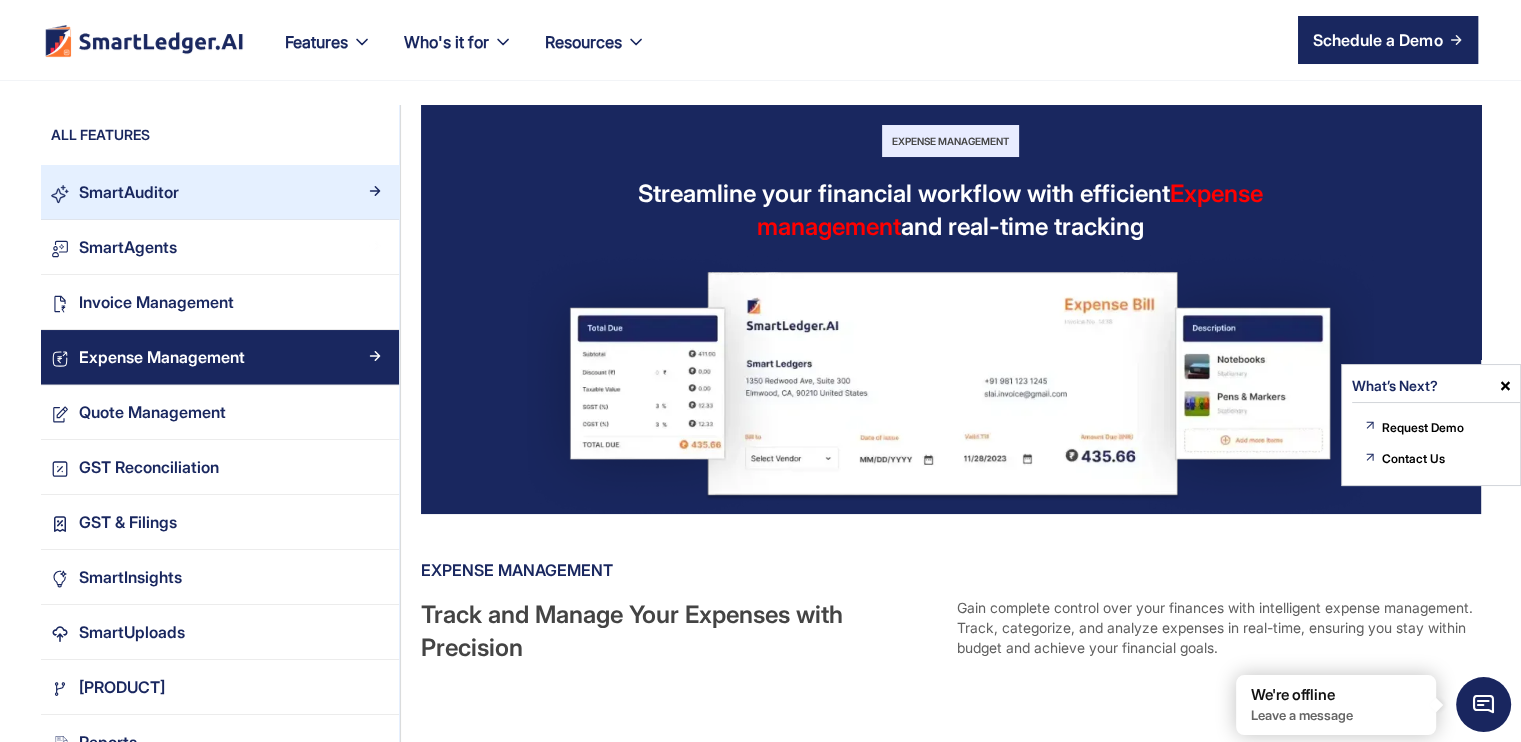 click on "SmartAuditor" at bounding box center (228, 192) 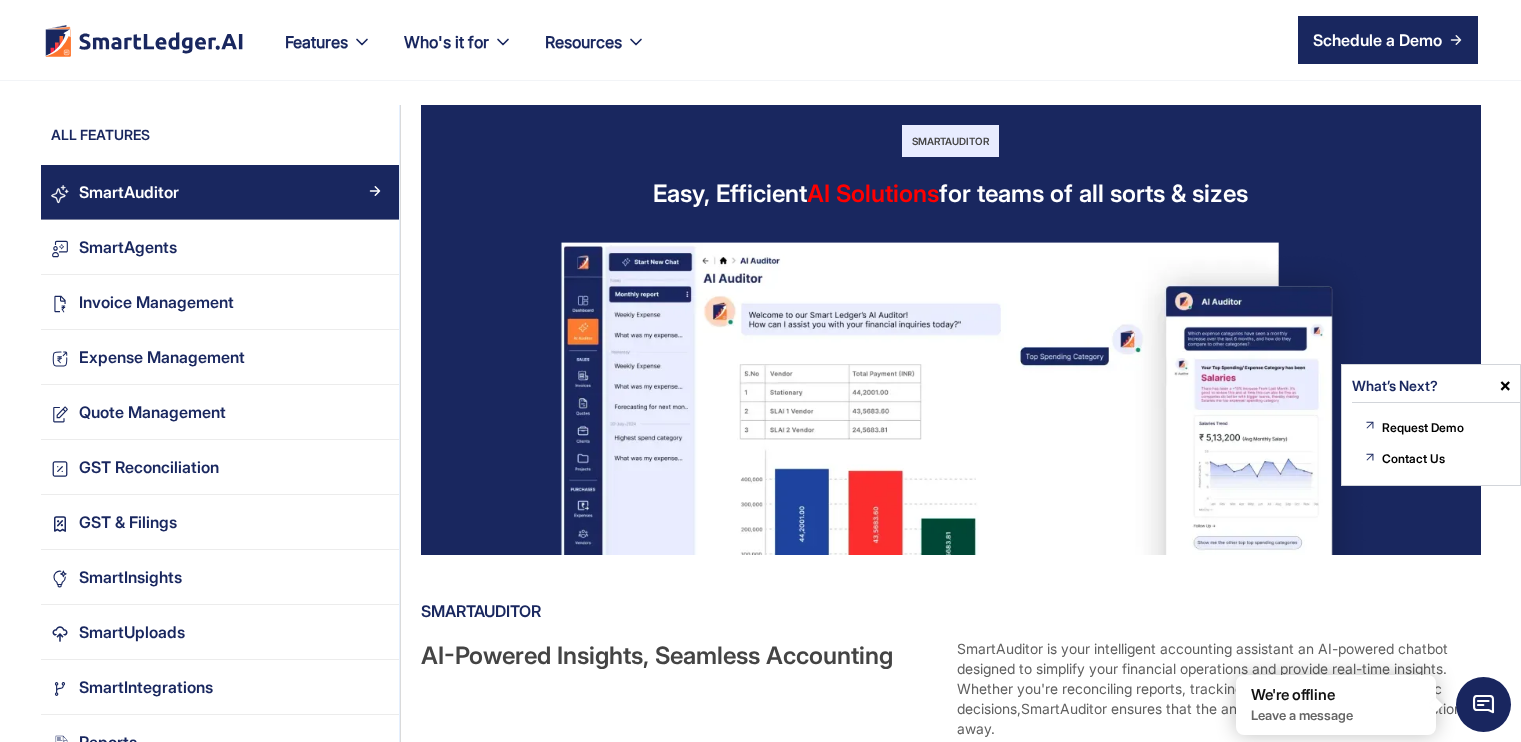 scroll, scrollTop: 0, scrollLeft: 0, axis: both 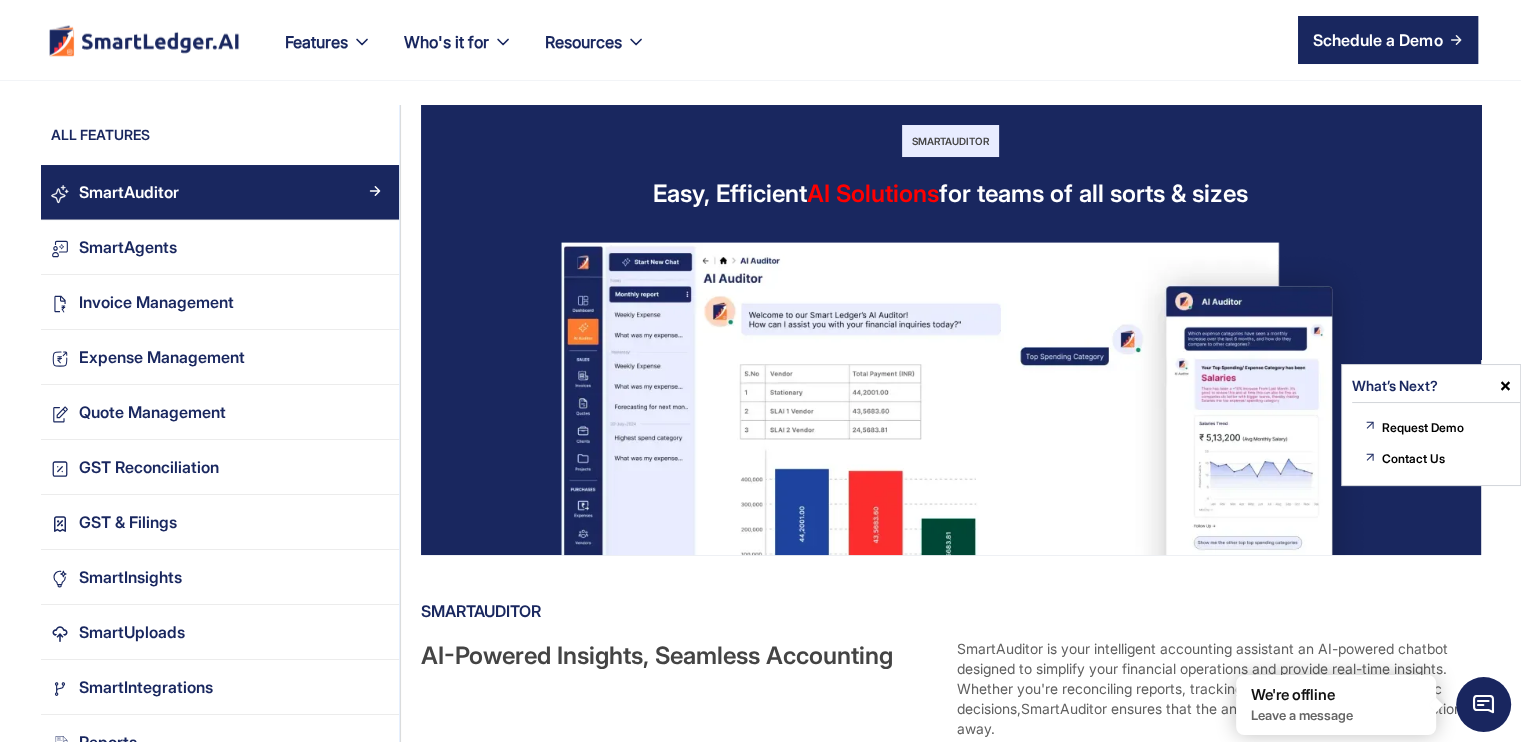 click at bounding box center (144, 40) 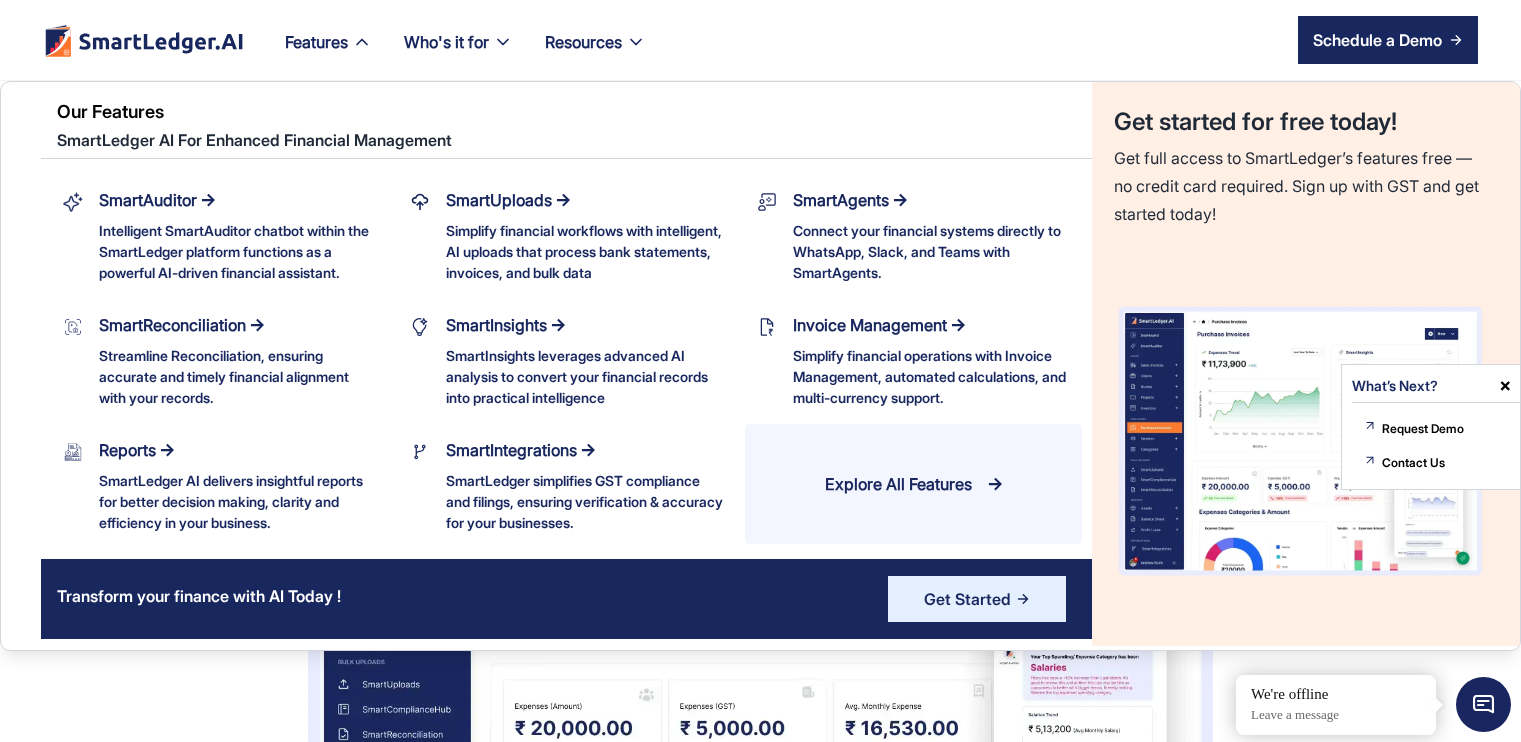 scroll, scrollTop: 0, scrollLeft: 0, axis: both 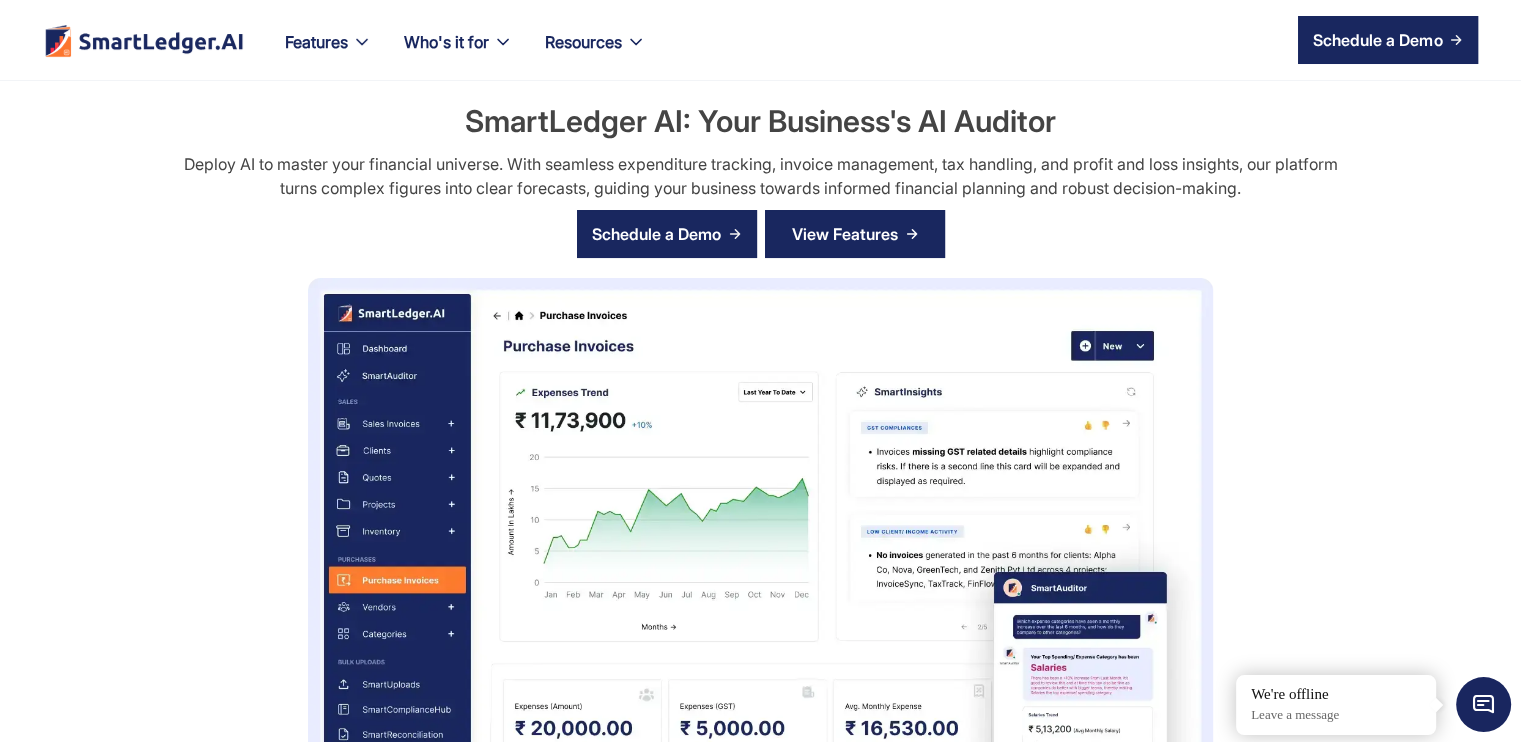 click on "View Features" at bounding box center [855, 234] 